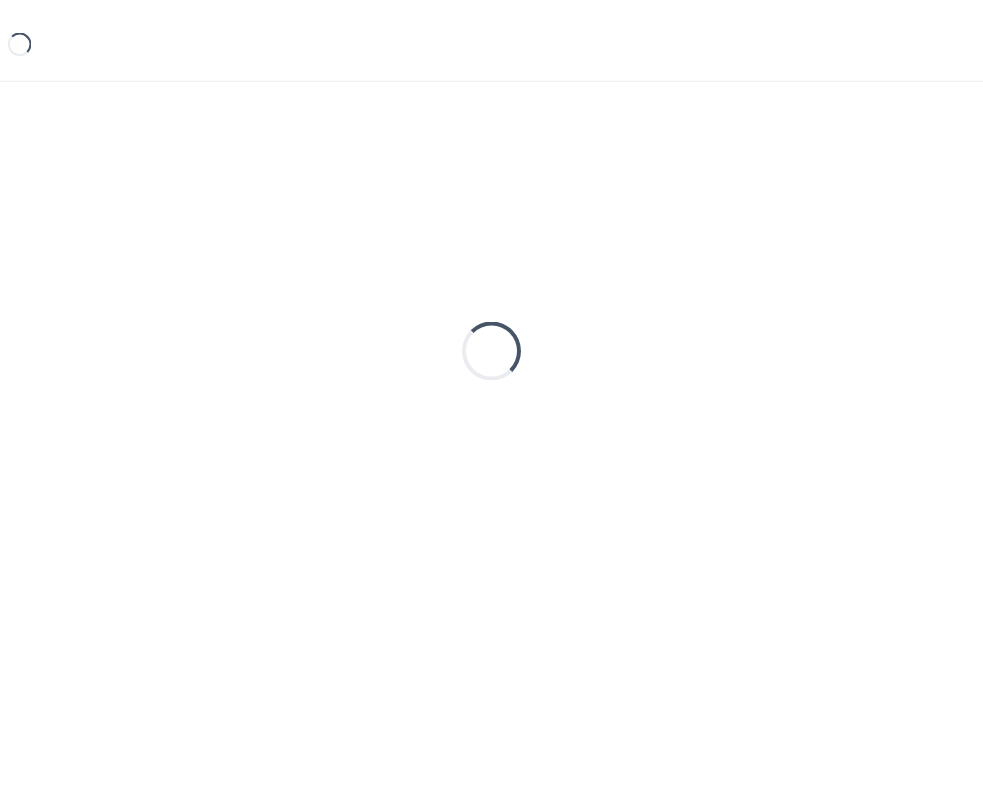 scroll, scrollTop: 0, scrollLeft: 0, axis: both 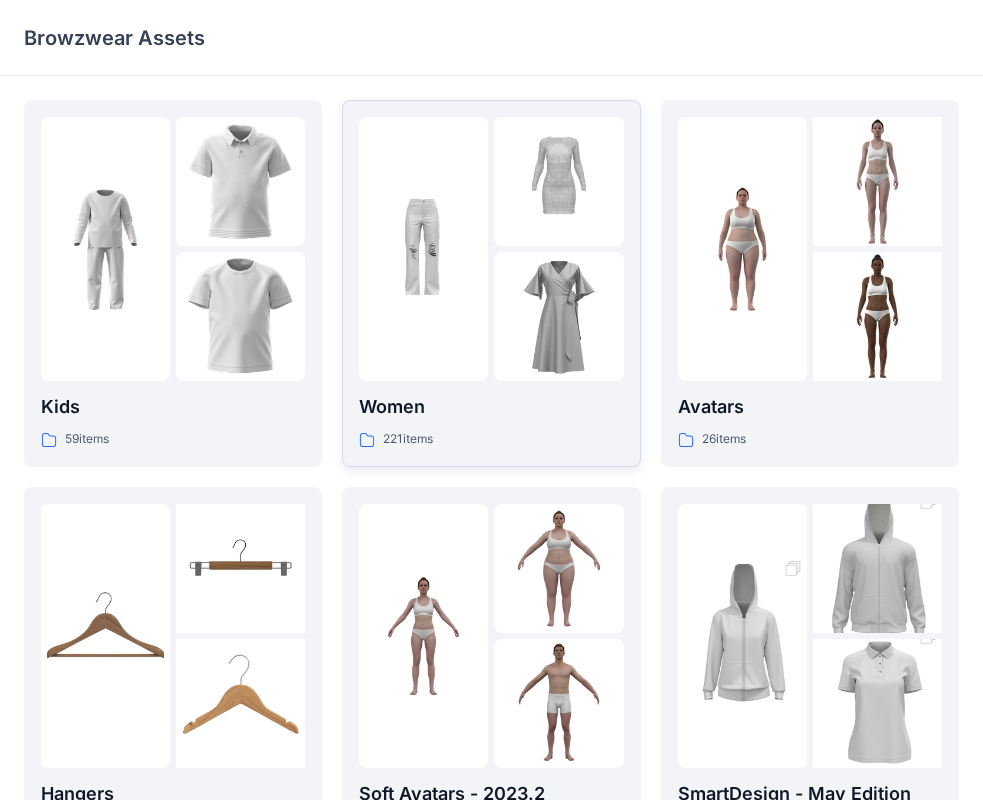 click on "Women" at bounding box center (491, 407) 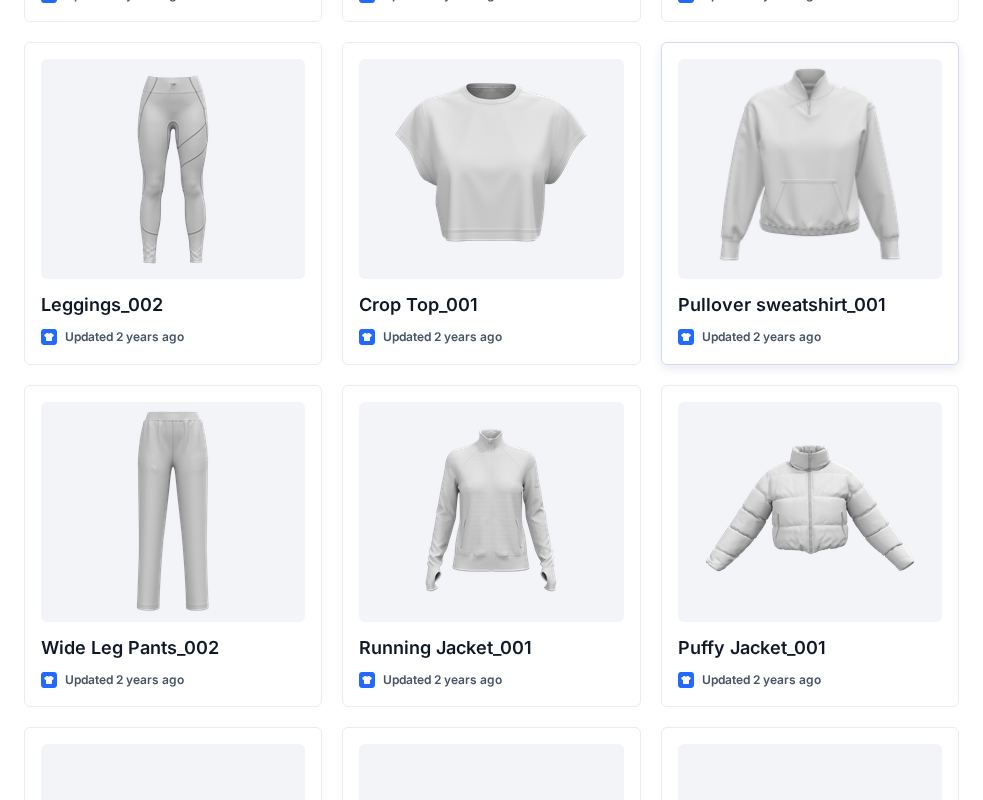 scroll, scrollTop: 23352, scrollLeft: 0, axis: vertical 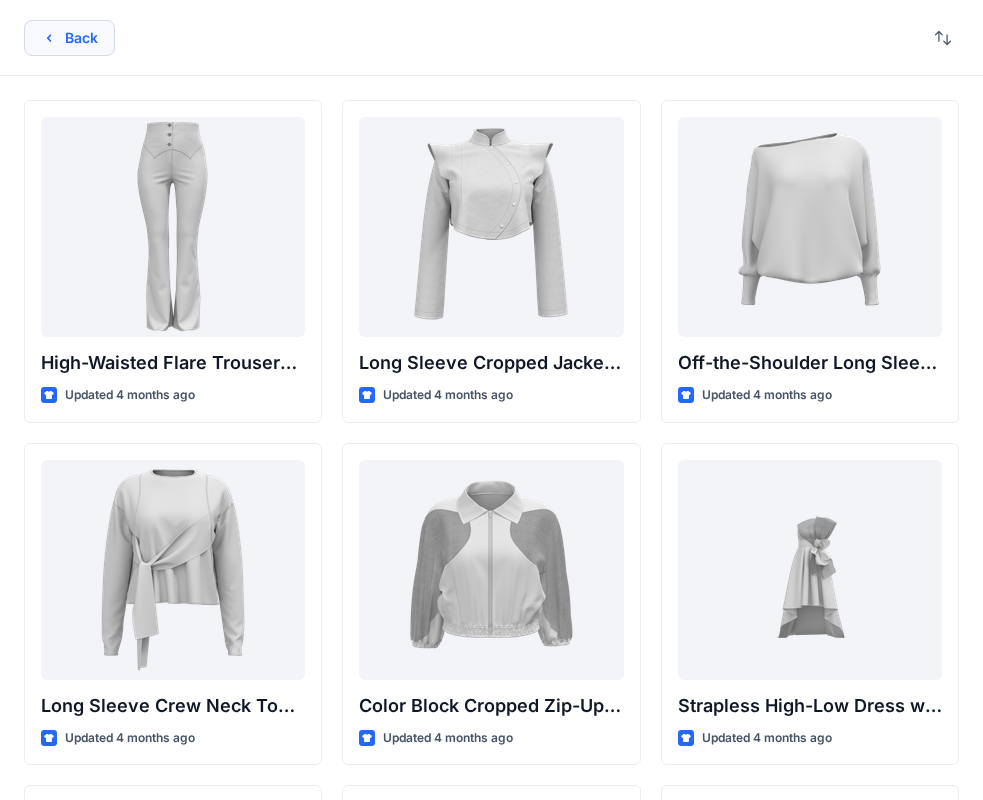 click on "Back" at bounding box center (69, 38) 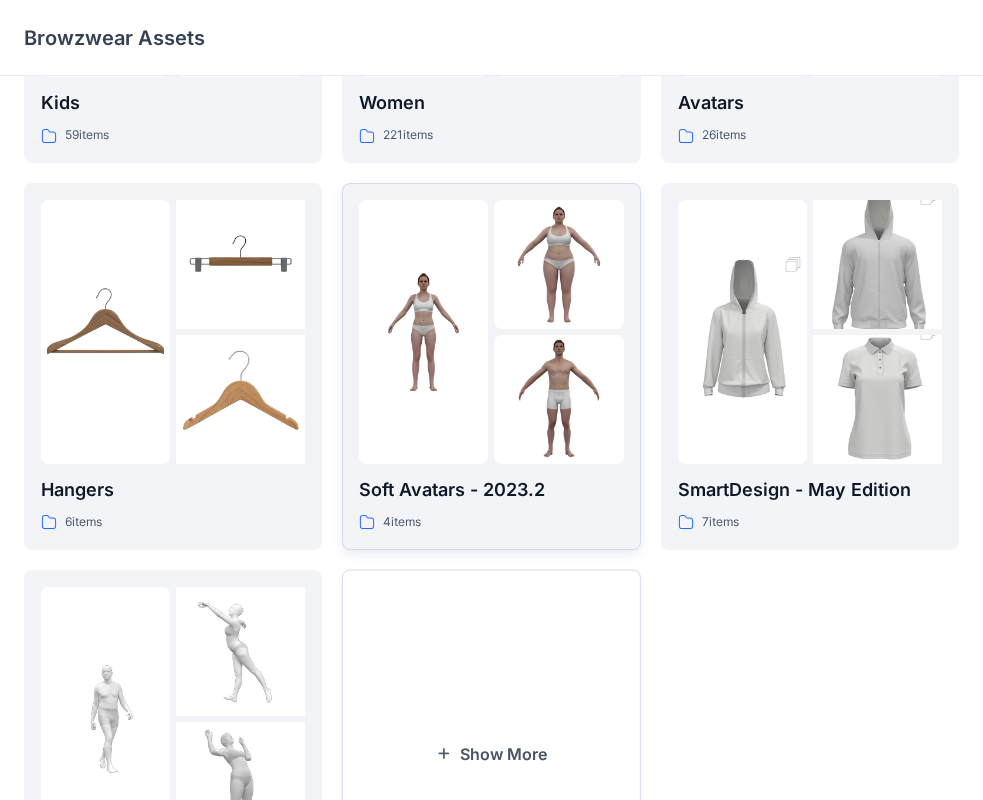 scroll, scrollTop: 497, scrollLeft: 0, axis: vertical 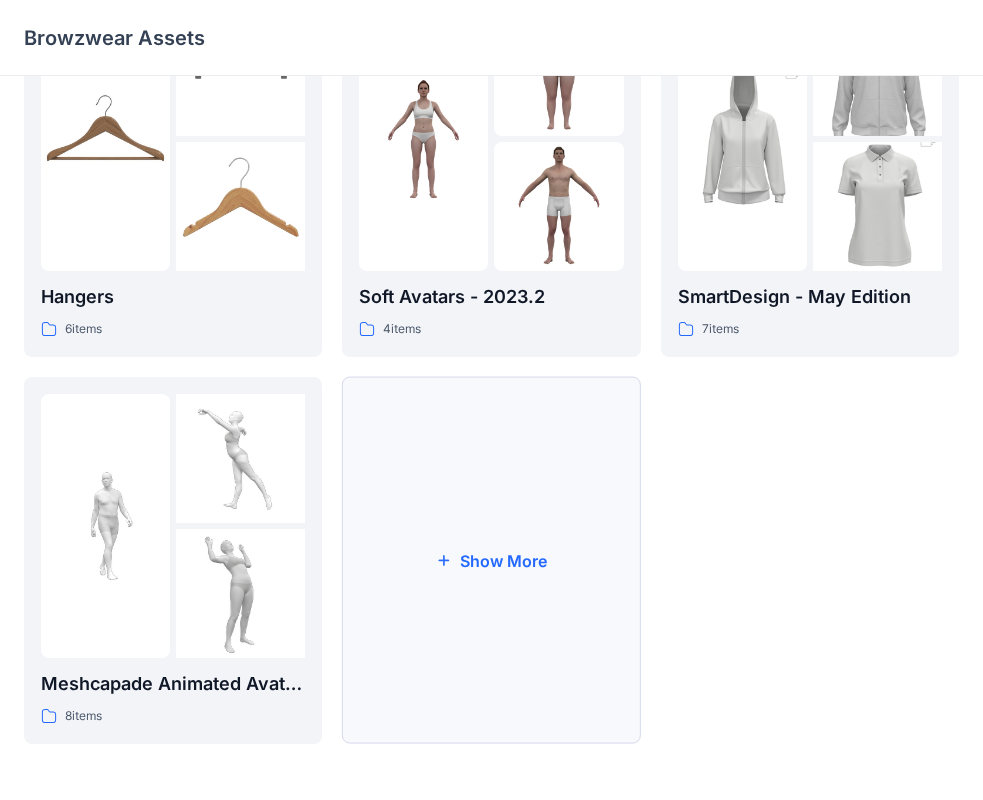 click on "Show More" at bounding box center (491, 560) 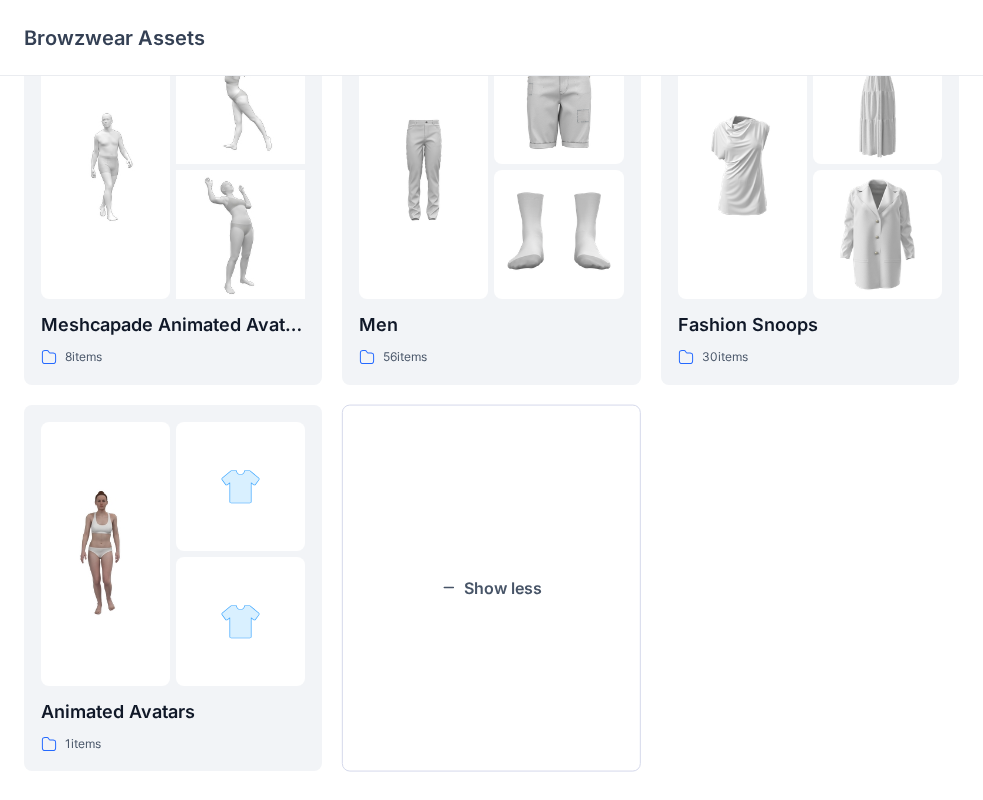 scroll, scrollTop: 883, scrollLeft: 0, axis: vertical 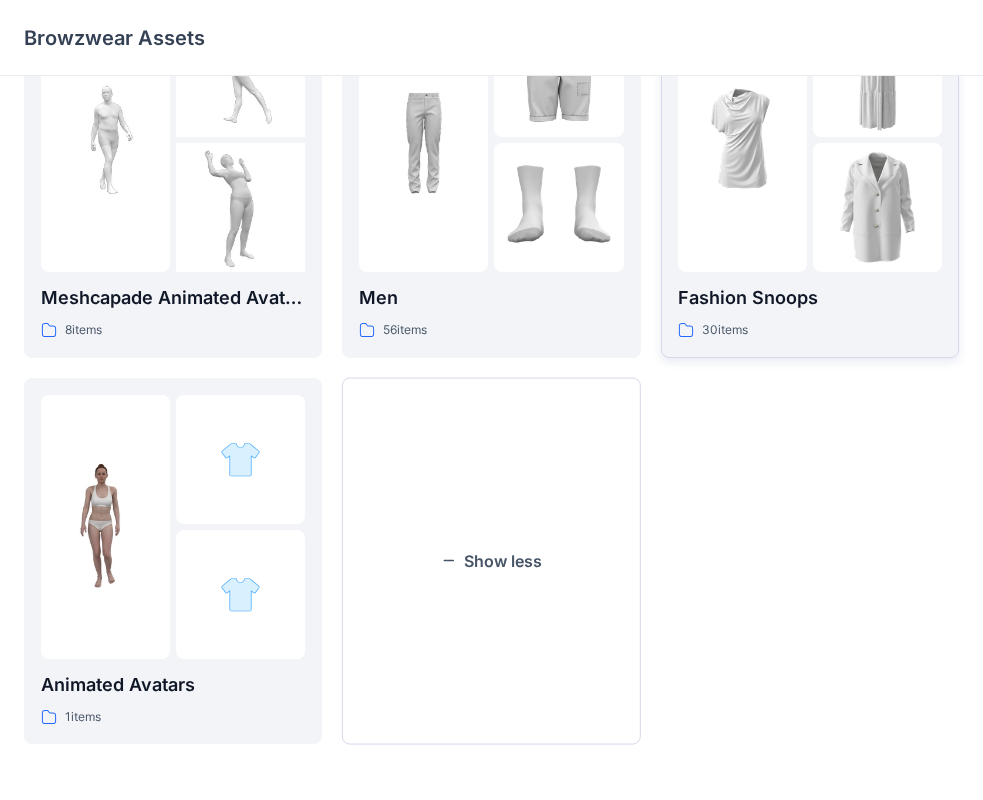 click on "Fashion Snoops" at bounding box center (810, 298) 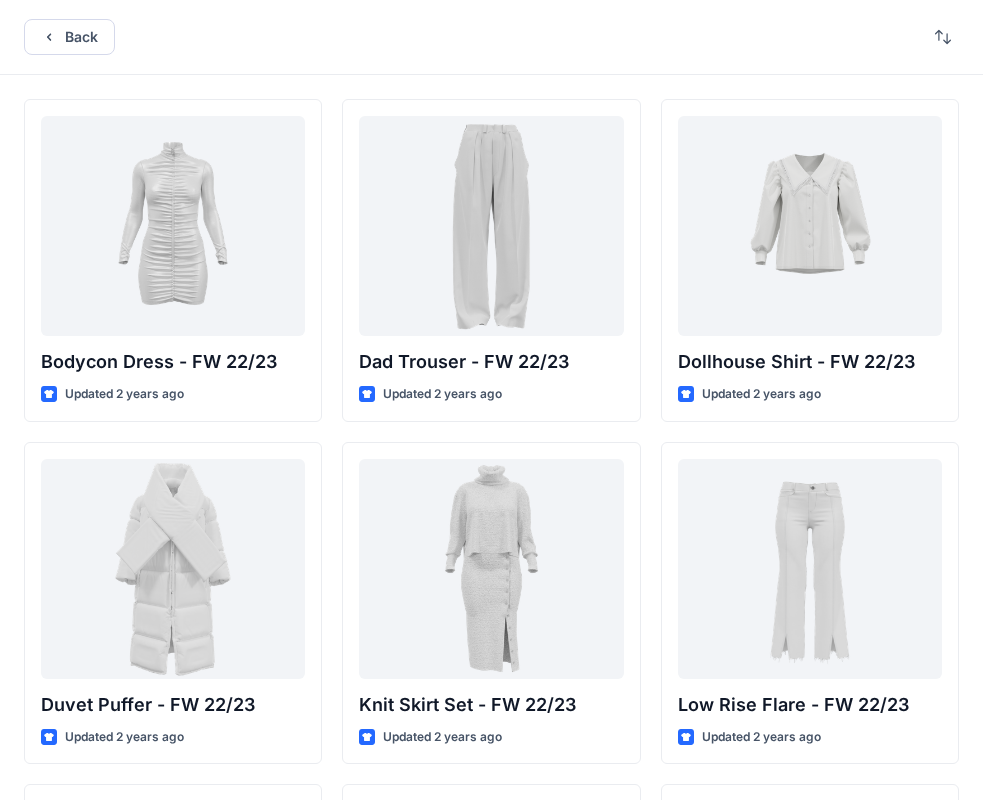 scroll, scrollTop: 0, scrollLeft: 0, axis: both 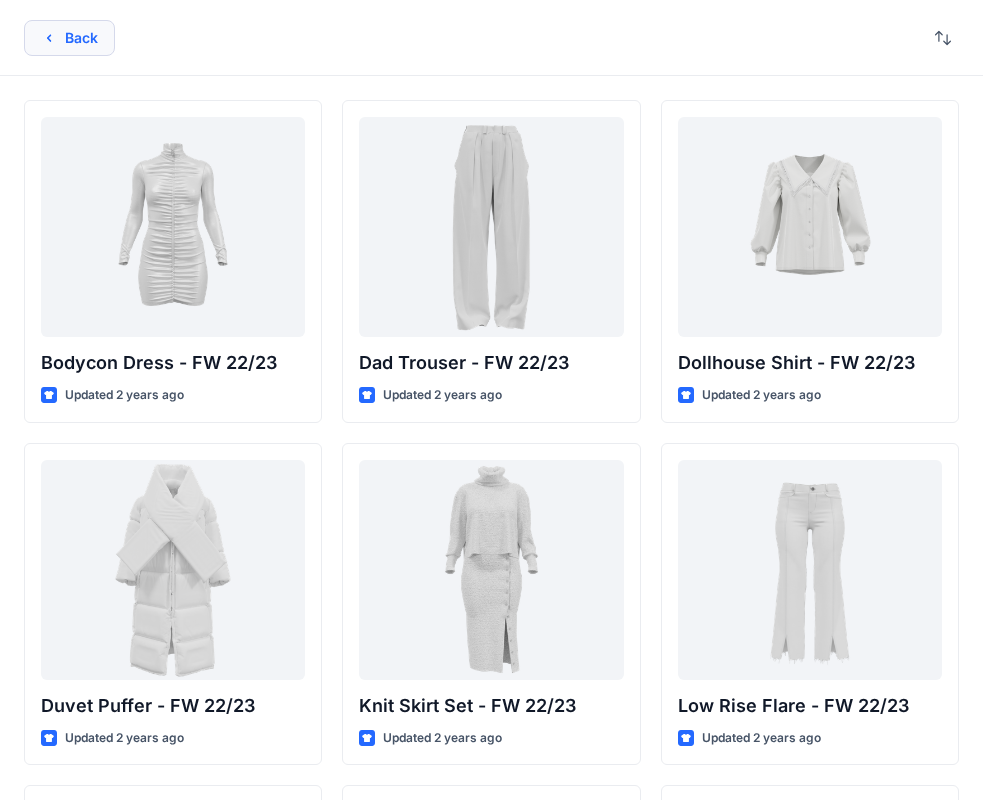 click 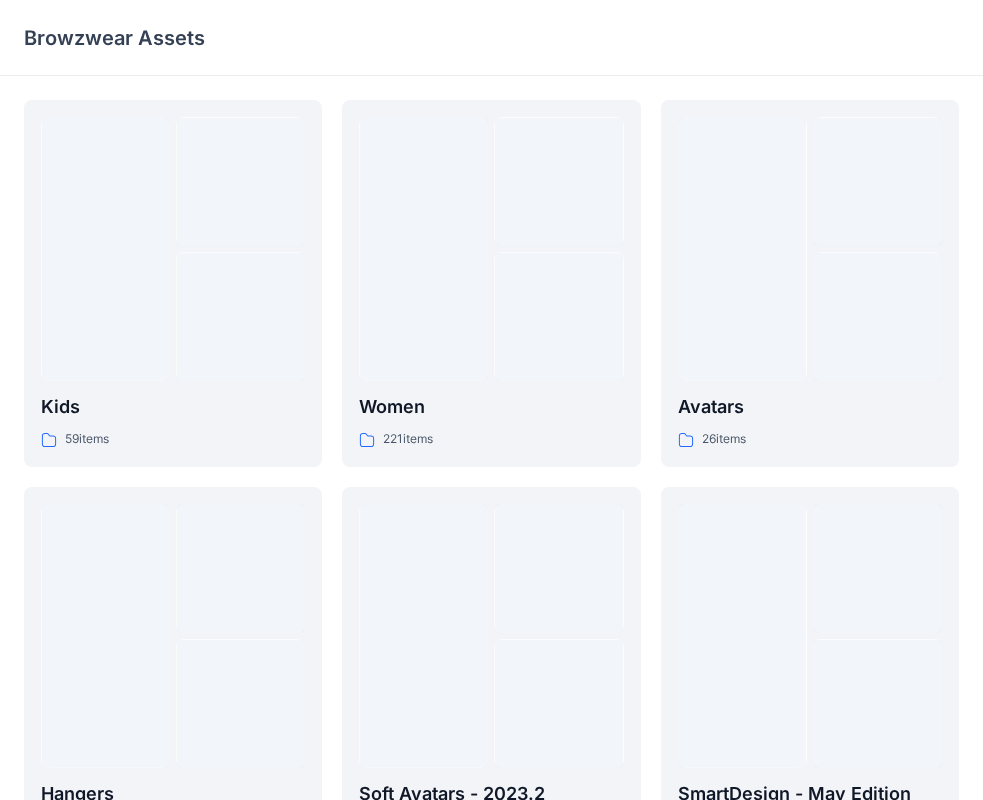scroll, scrollTop: 883, scrollLeft: 0, axis: vertical 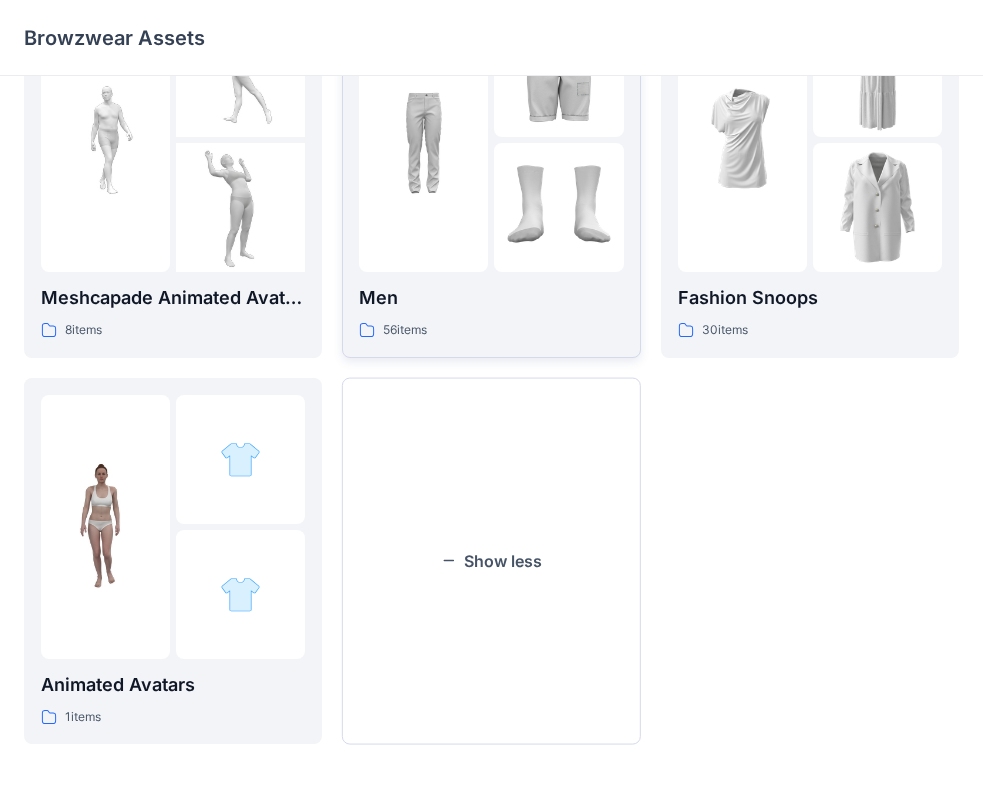 click on "Men 56  items" at bounding box center (491, 312) 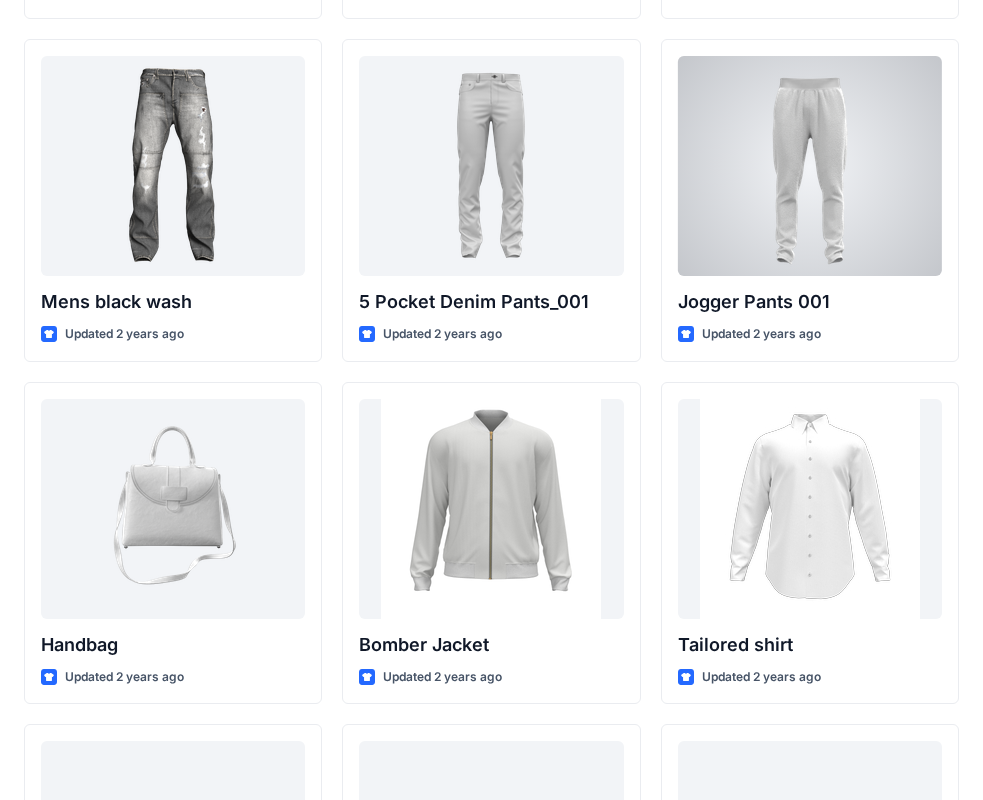 scroll, scrollTop: 712, scrollLeft: 0, axis: vertical 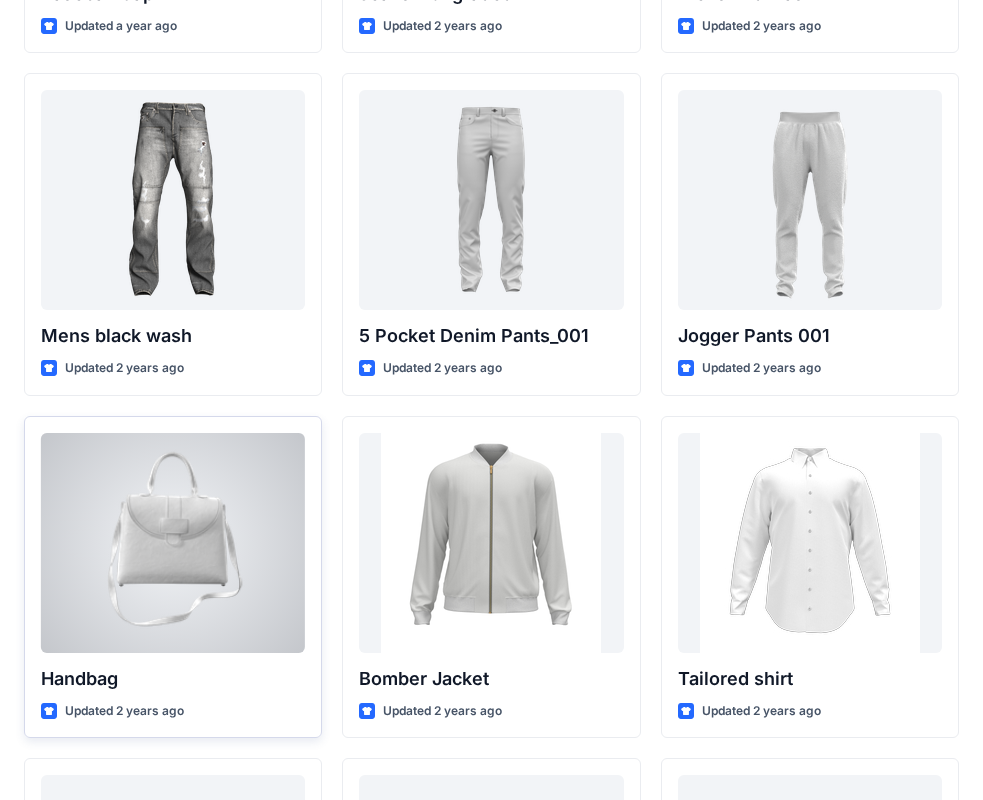 click at bounding box center (173, 543) 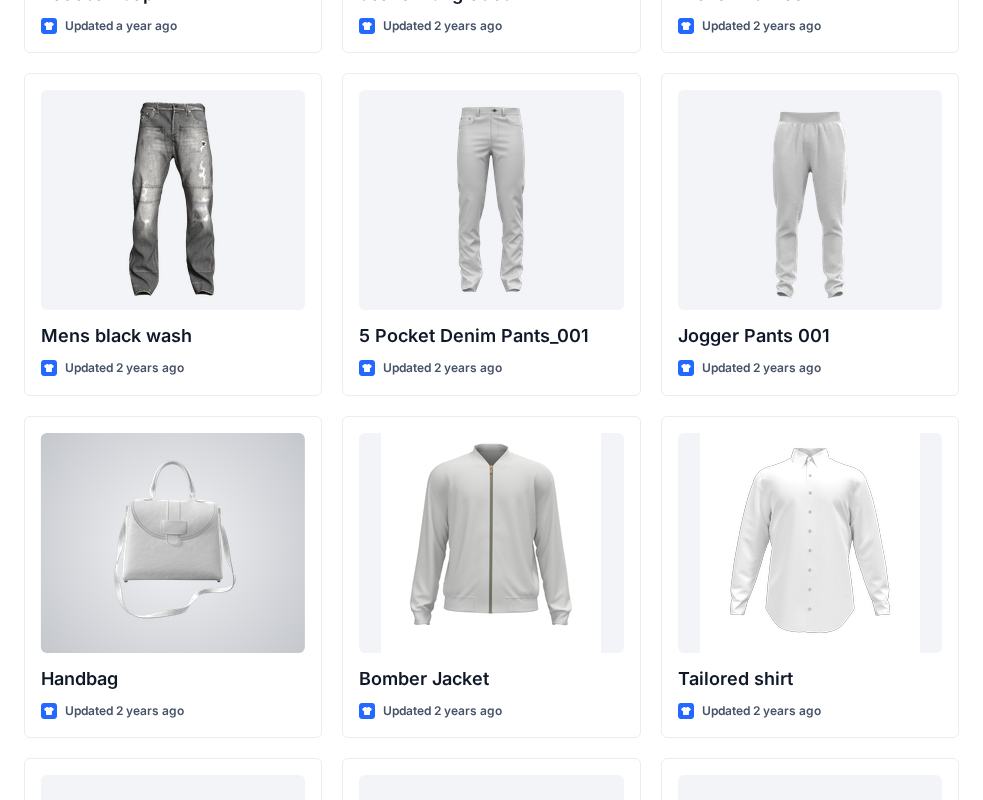 scroll, scrollTop: 0, scrollLeft: 0, axis: both 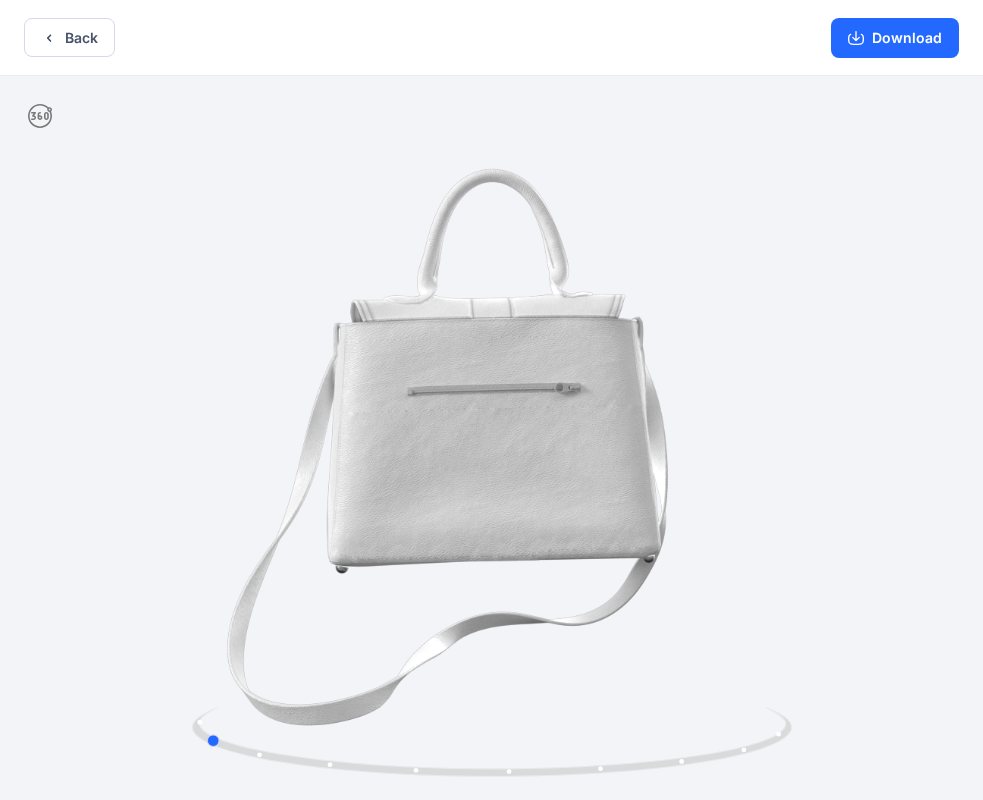 drag, startPoint x: 569, startPoint y: 520, endPoint x: 881, endPoint y: 516, distance: 312.02563 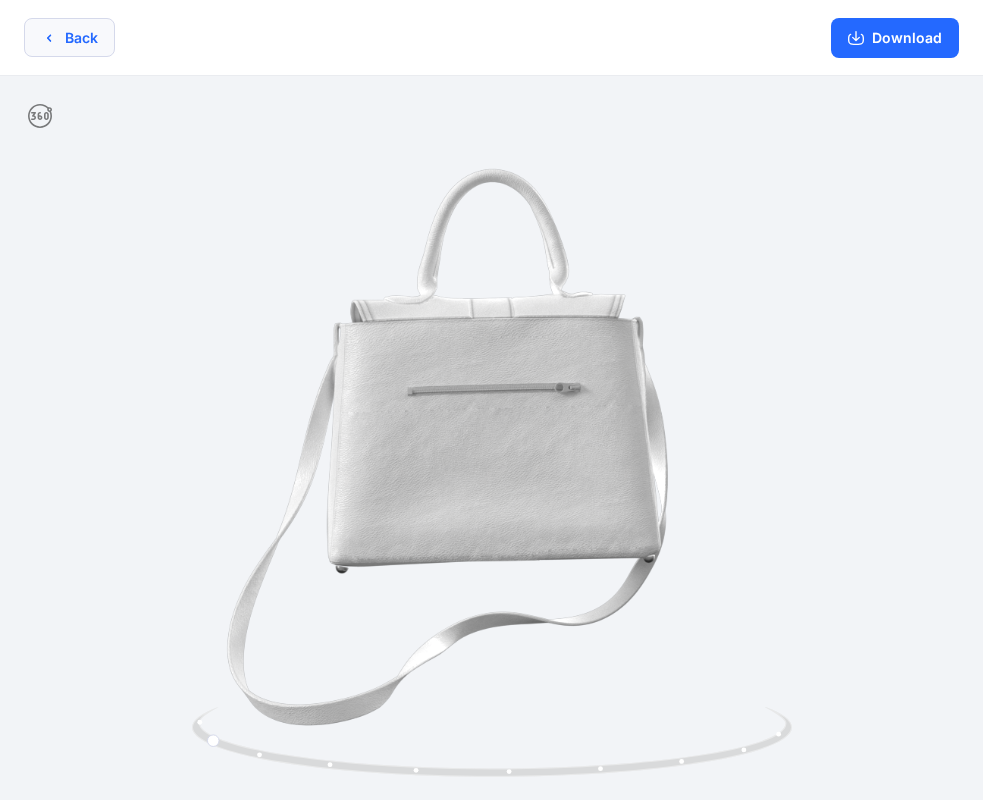 click on "Back" at bounding box center (69, 37) 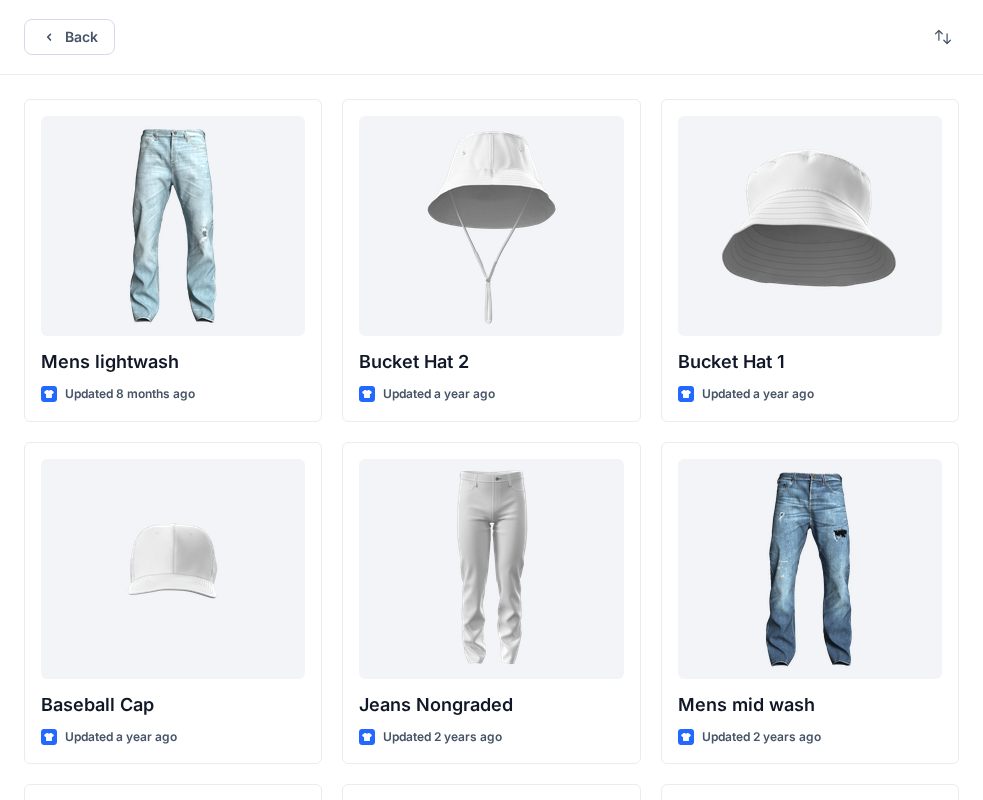 scroll, scrollTop: 0, scrollLeft: 0, axis: both 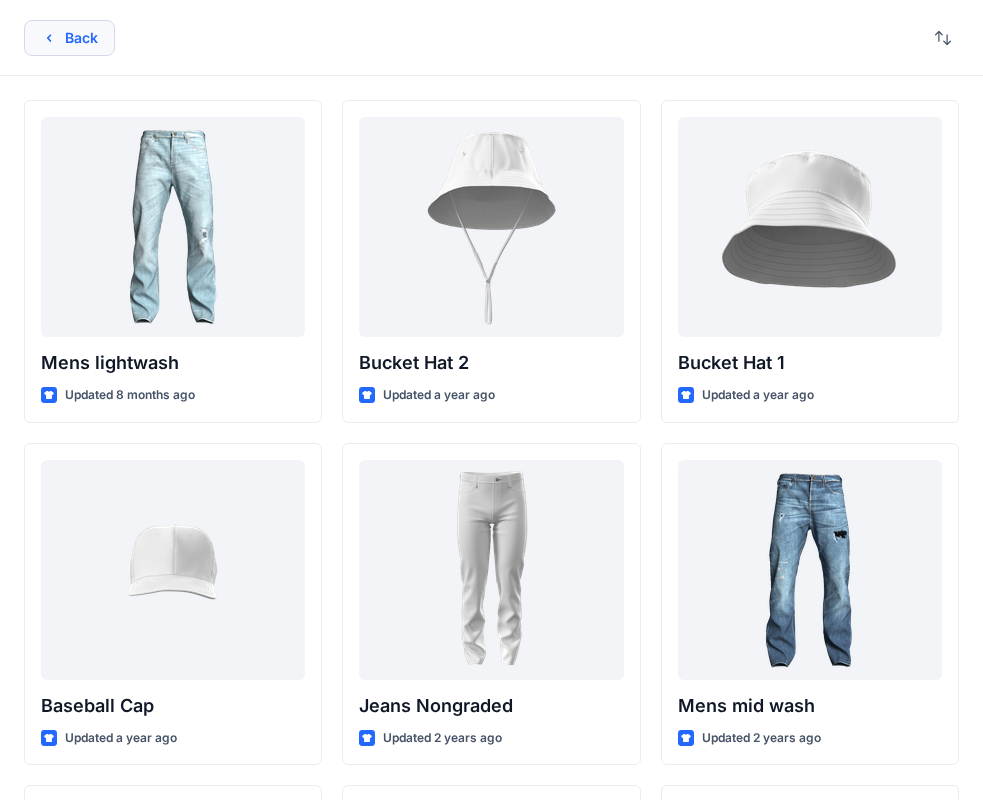 click on "Back" at bounding box center [69, 38] 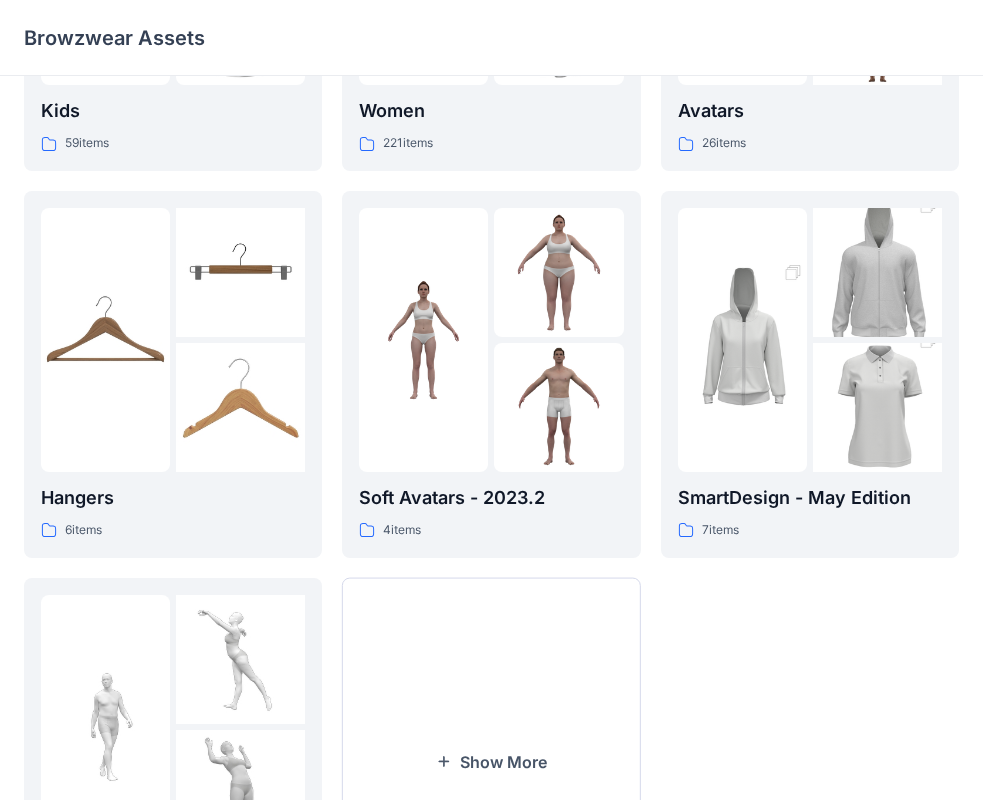 scroll, scrollTop: 300, scrollLeft: 0, axis: vertical 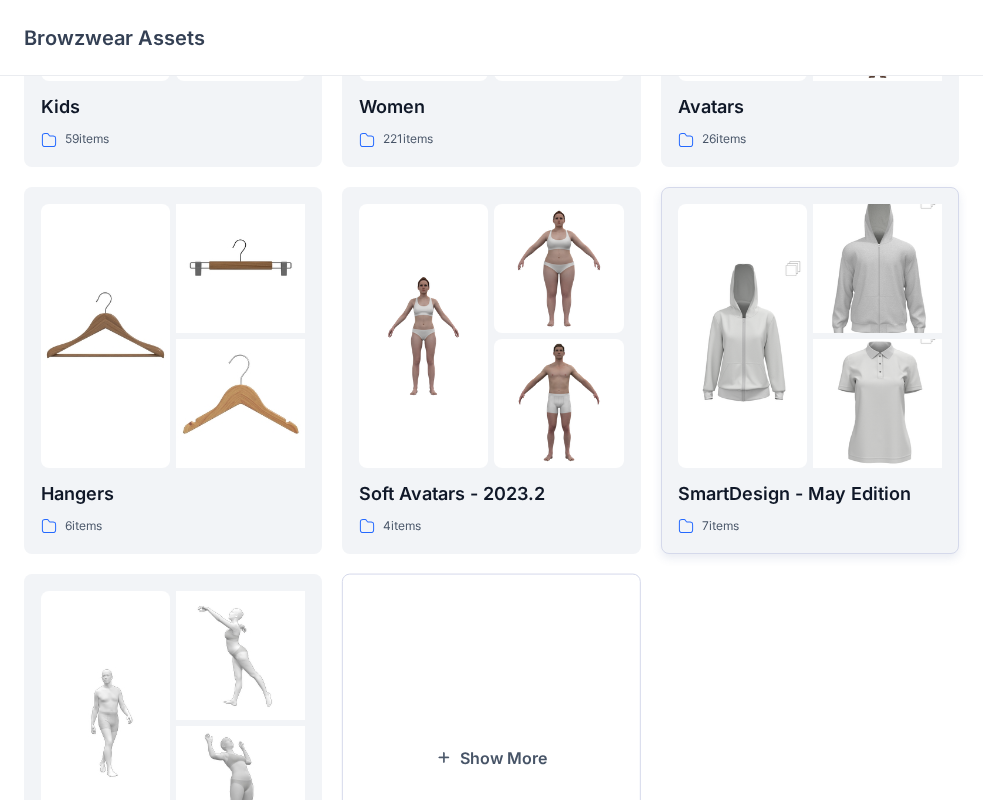 click on "SmartDesign - May Edition" at bounding box center [810, 494] 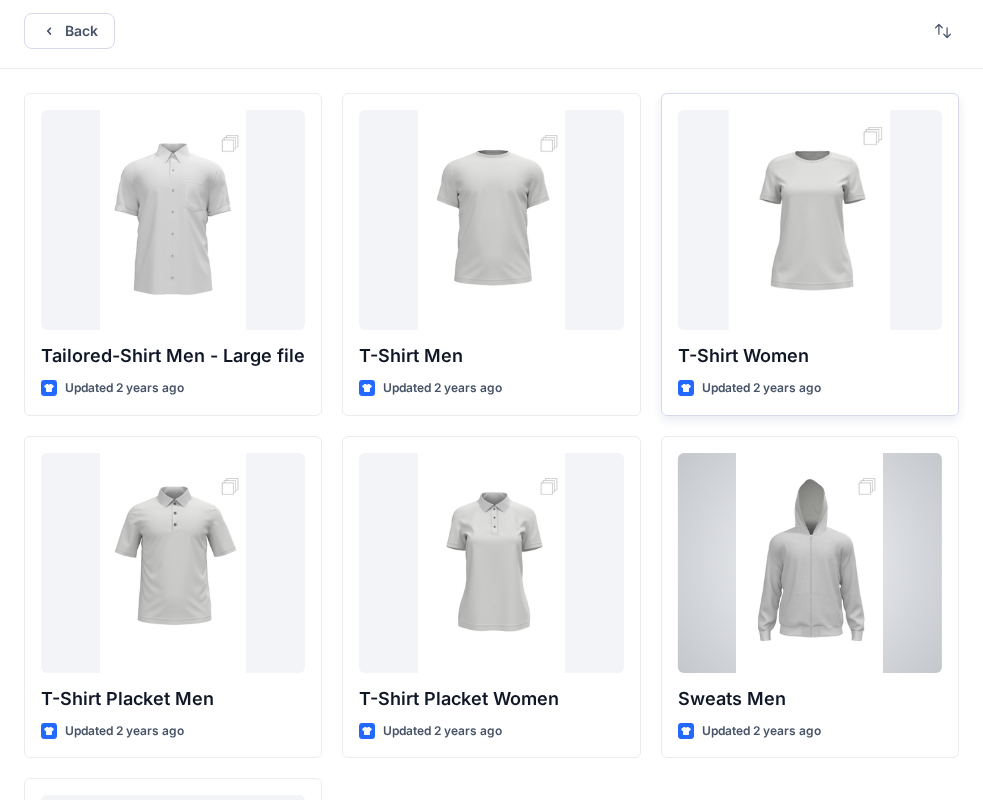 scroll, scrollTop: 0, scrollLeft: 0, axis: both 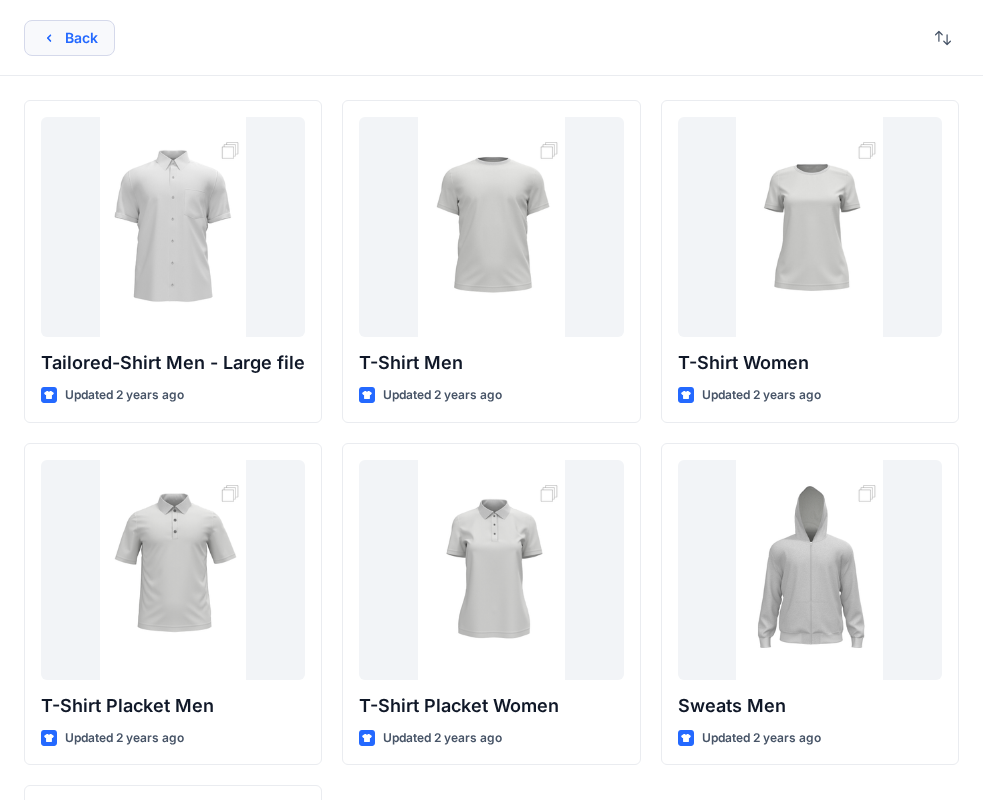 click on "Back" at bounding box center (69, 38) 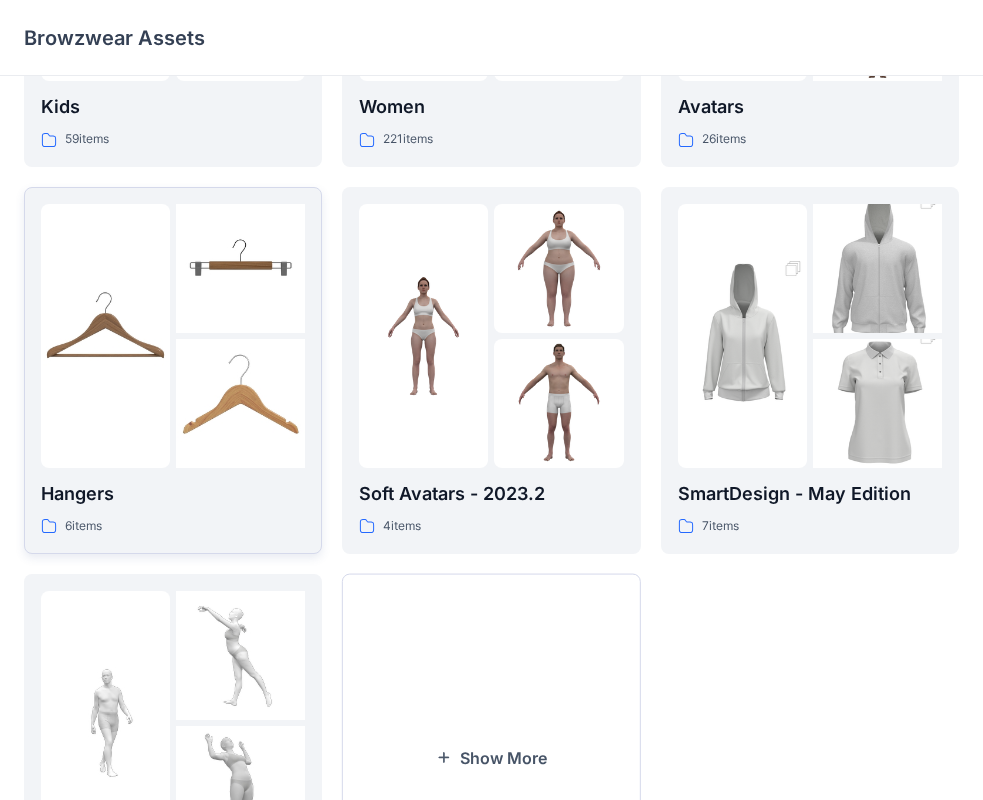 scroll, scrollTop: 0, scrollLeft: 0, axis: both 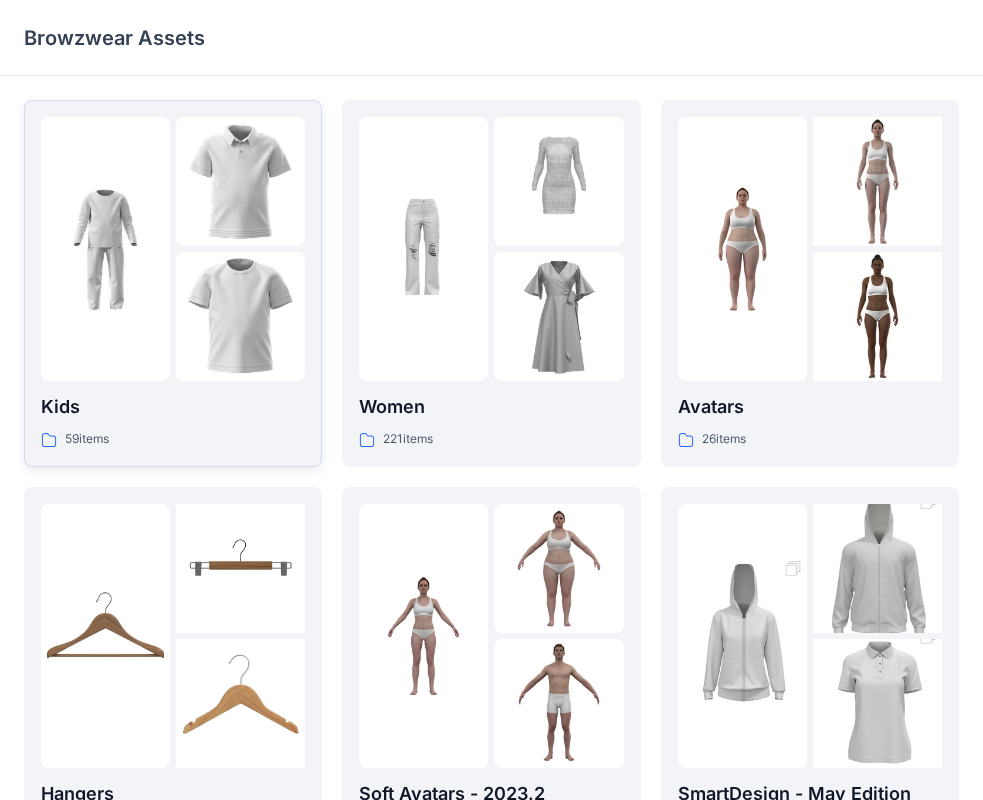 click on "Kids" at bounding box center (173, 407) 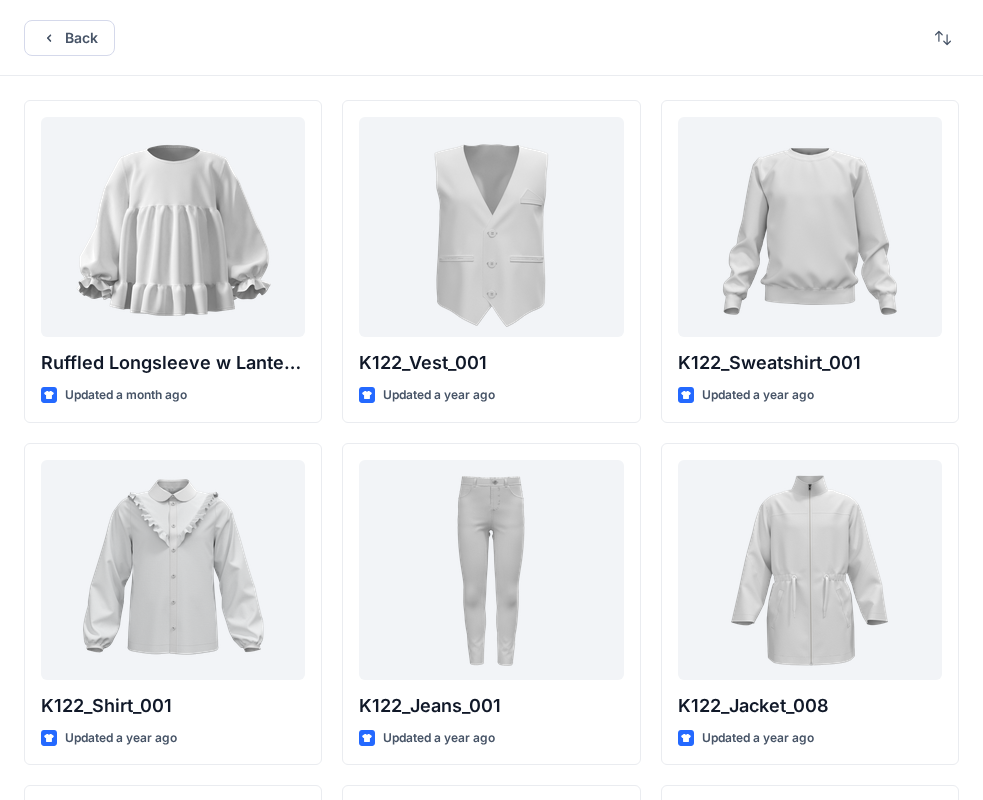 scroll, scrollTop: 0, scrollLeft: 0, axis: both 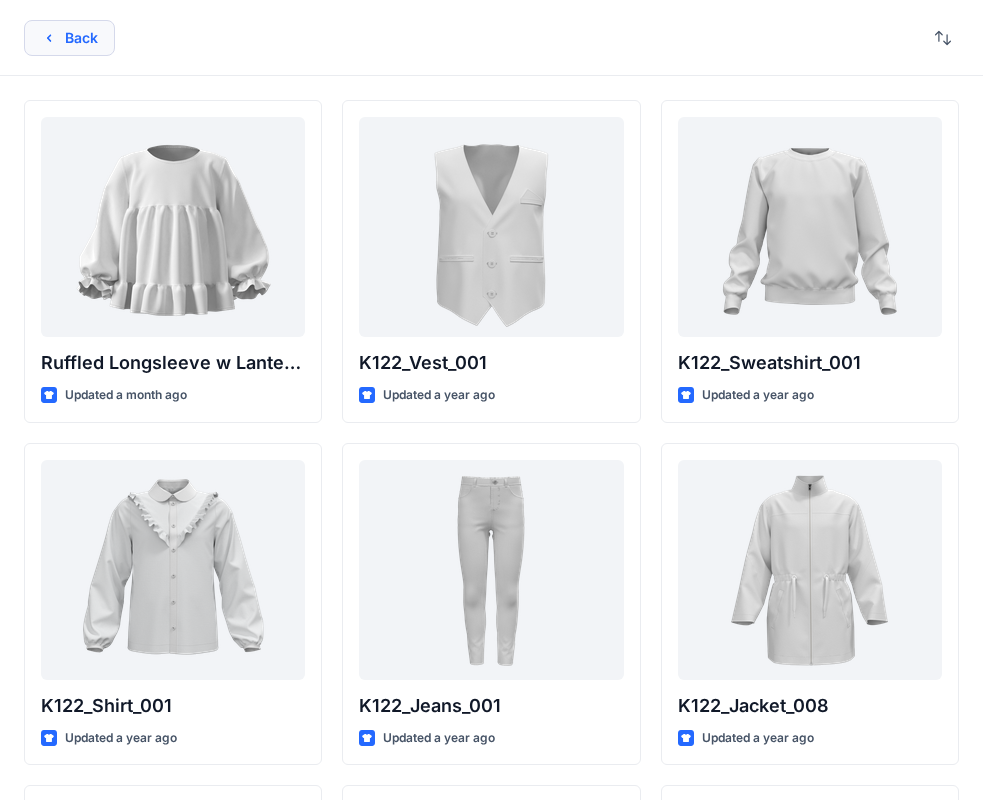 click on "Back" at bounding box center [69, 38] 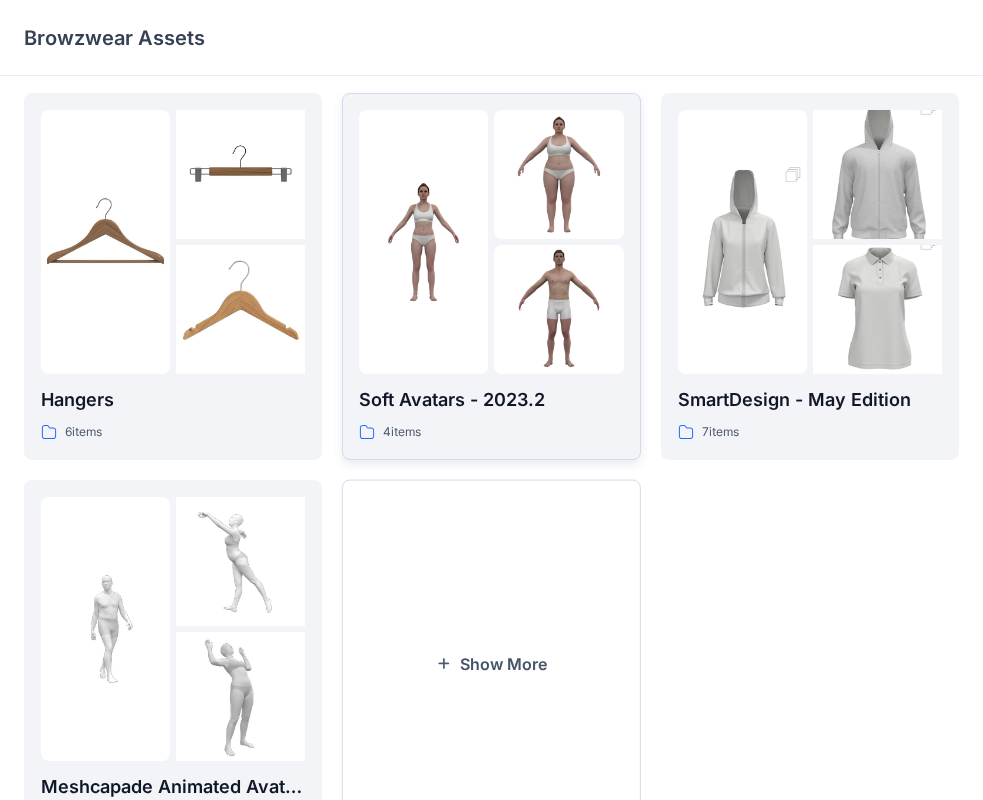 scroll, scrollTop: 400, scrollLeft: 0, axis: vertical 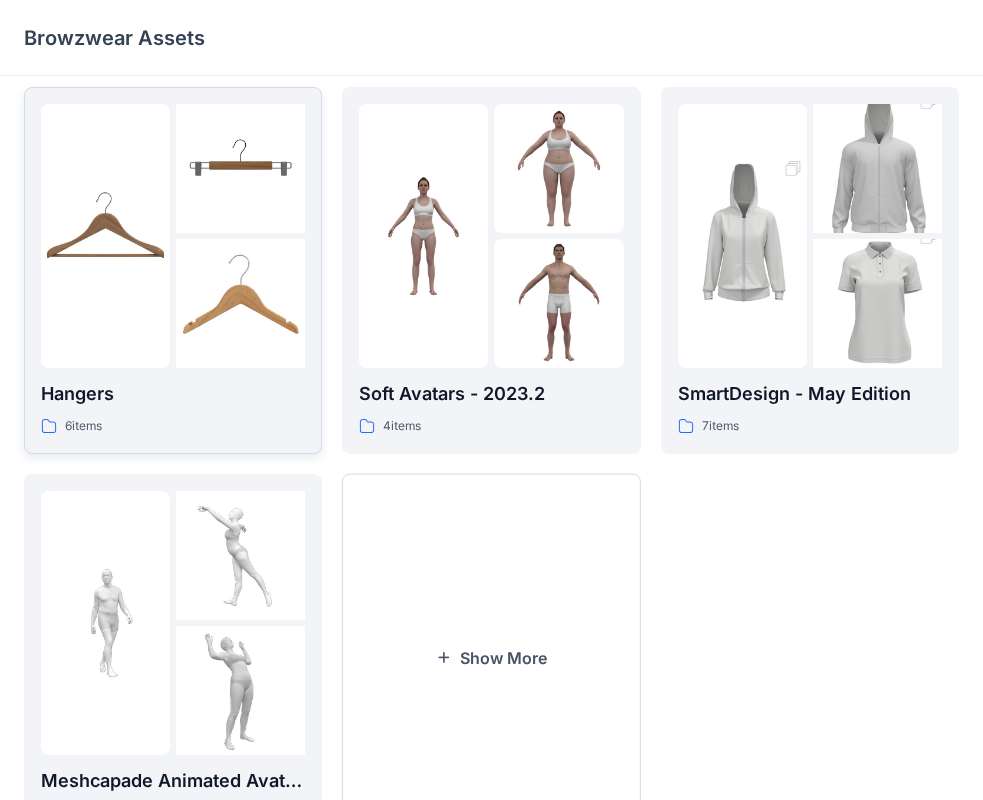 click on "Hangers 6  items" at bounding box center [173, 408] 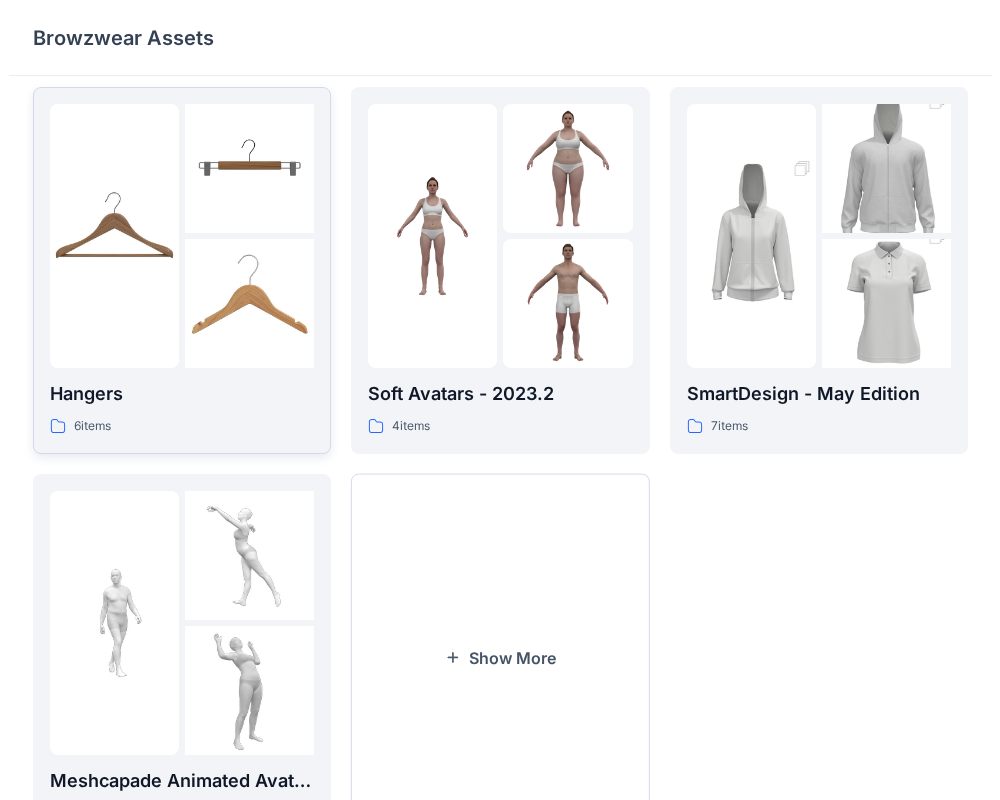 scroll, scrollTop: 0, scrollLeft: 0, axis: both 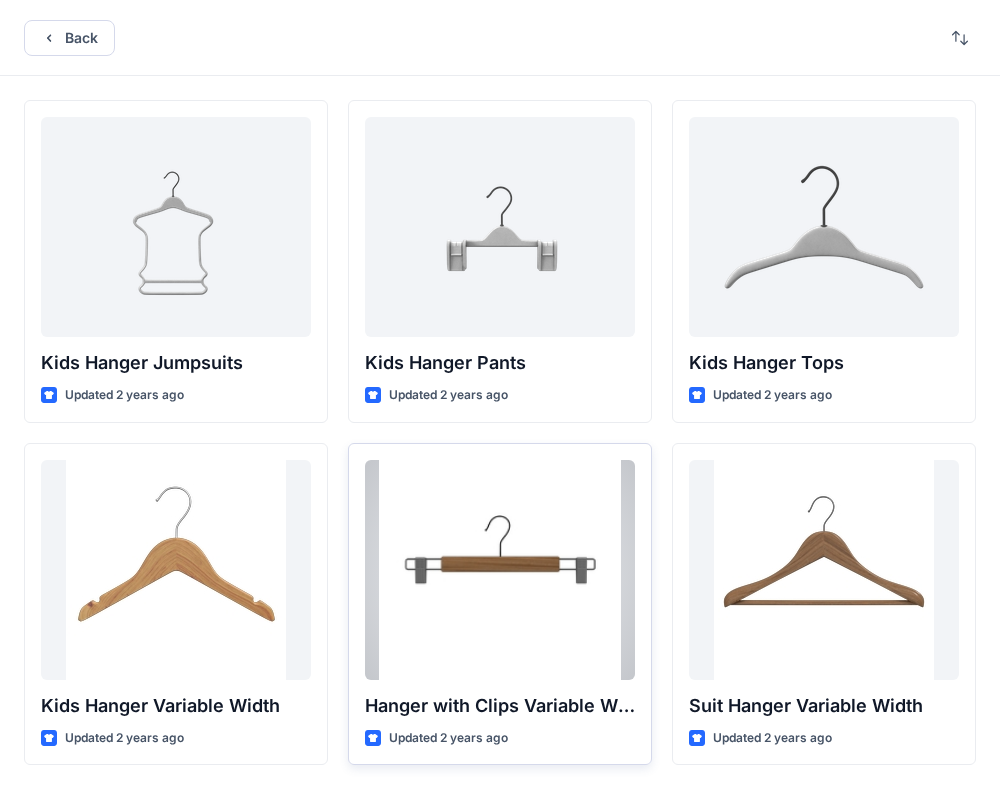 click at bounding box center (500, 570) 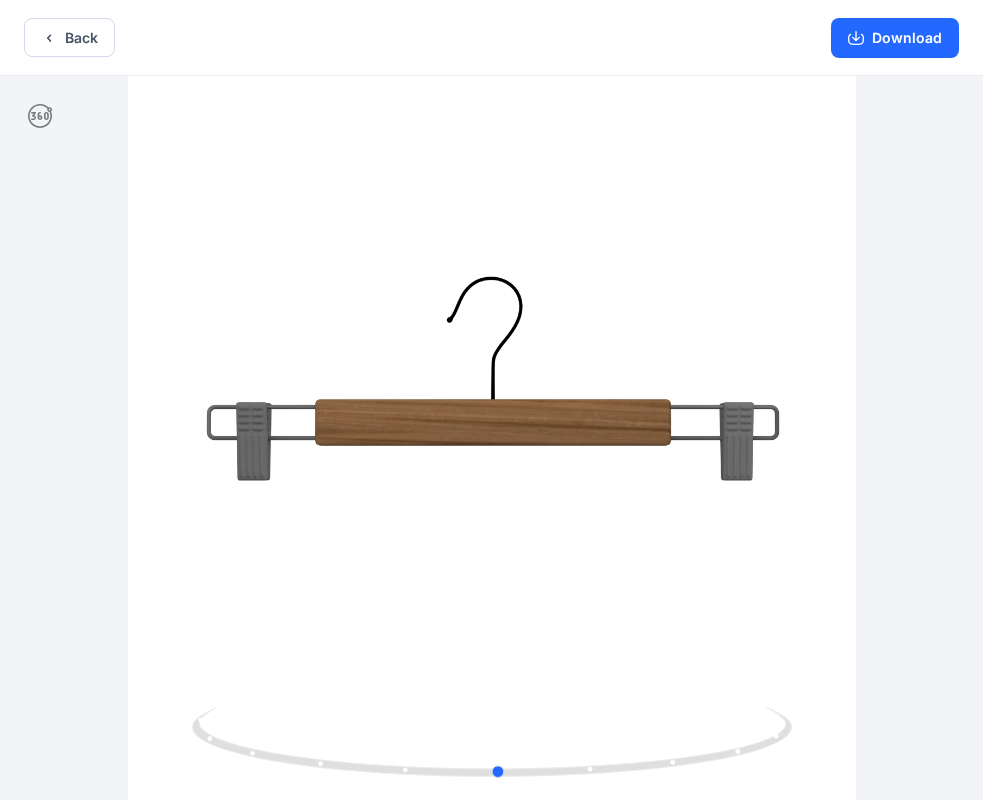 drag, startPoint x: 645, startPoint y: 525, endPoint x: 684, endPoint y: 537, distance: 40.804413 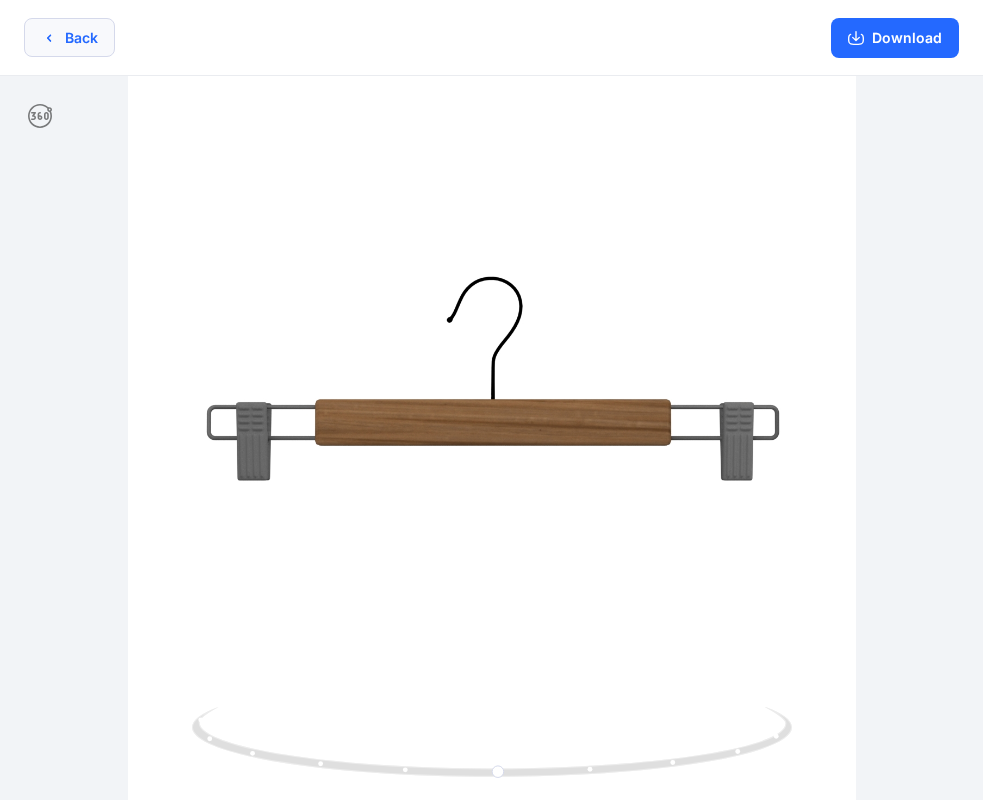 click on "Back" at bounding box center (69, 37) 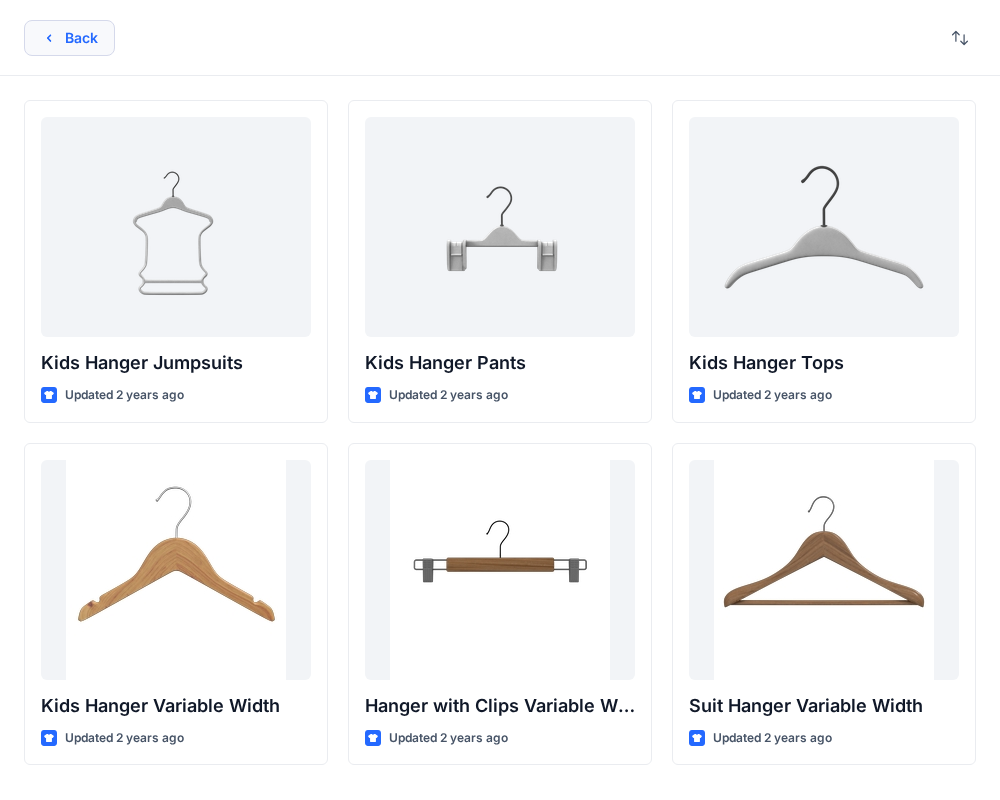 click on "Back" at bounding box center (69, 38) 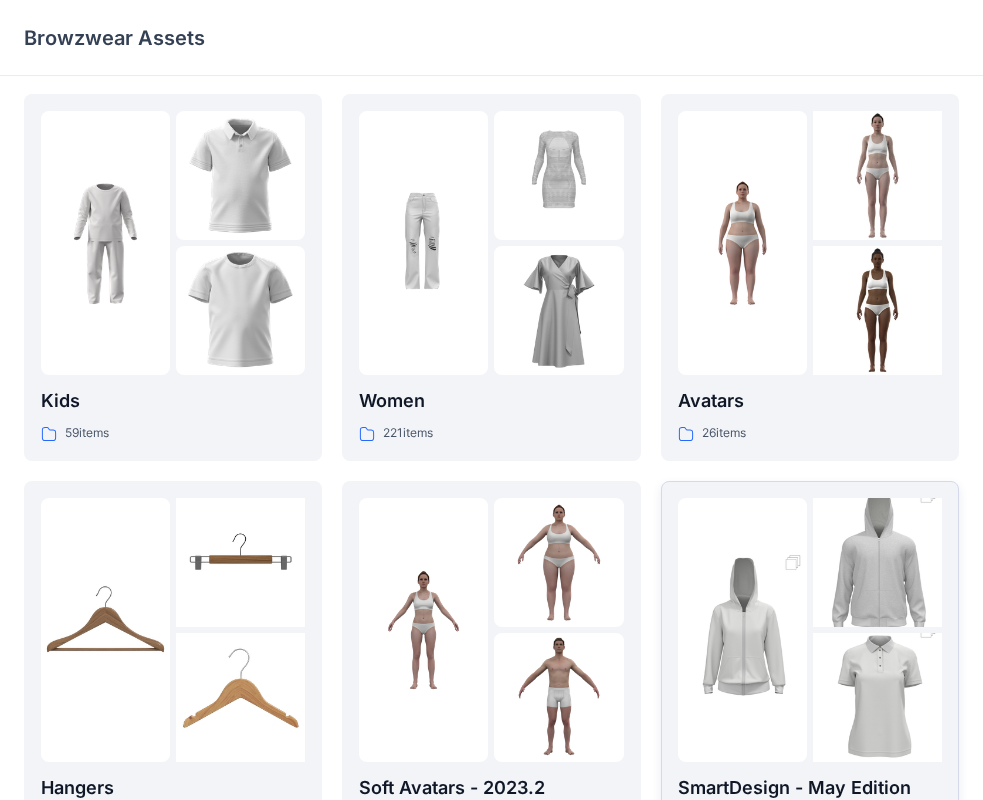scroll, scrollTop: 0, scrollLeft: 0, axis: both 